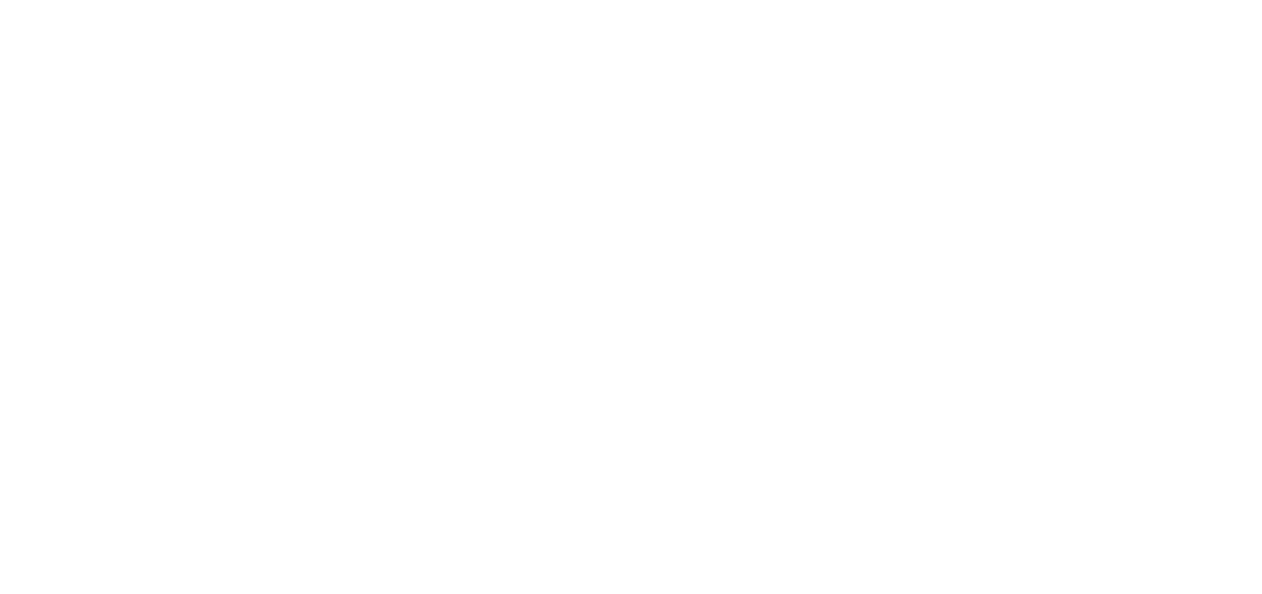 scroll, scrollTop: 0, scrollLeft: 0, axis: both 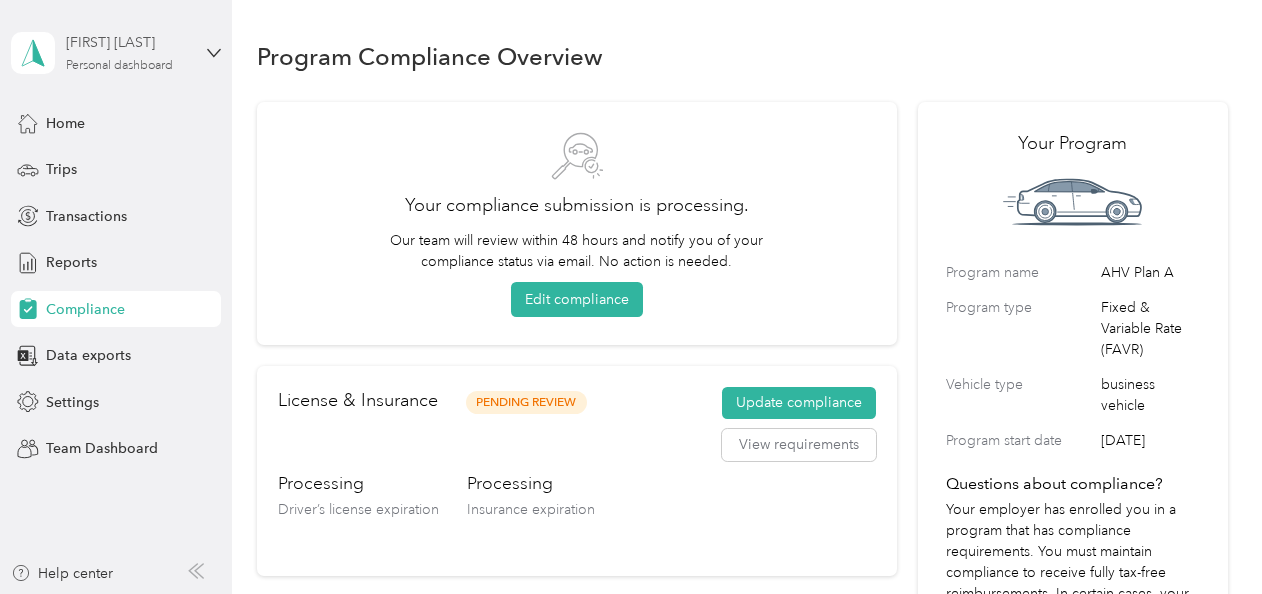 click on "[FIRST] [LAST]" at bounding box center (128, 42) 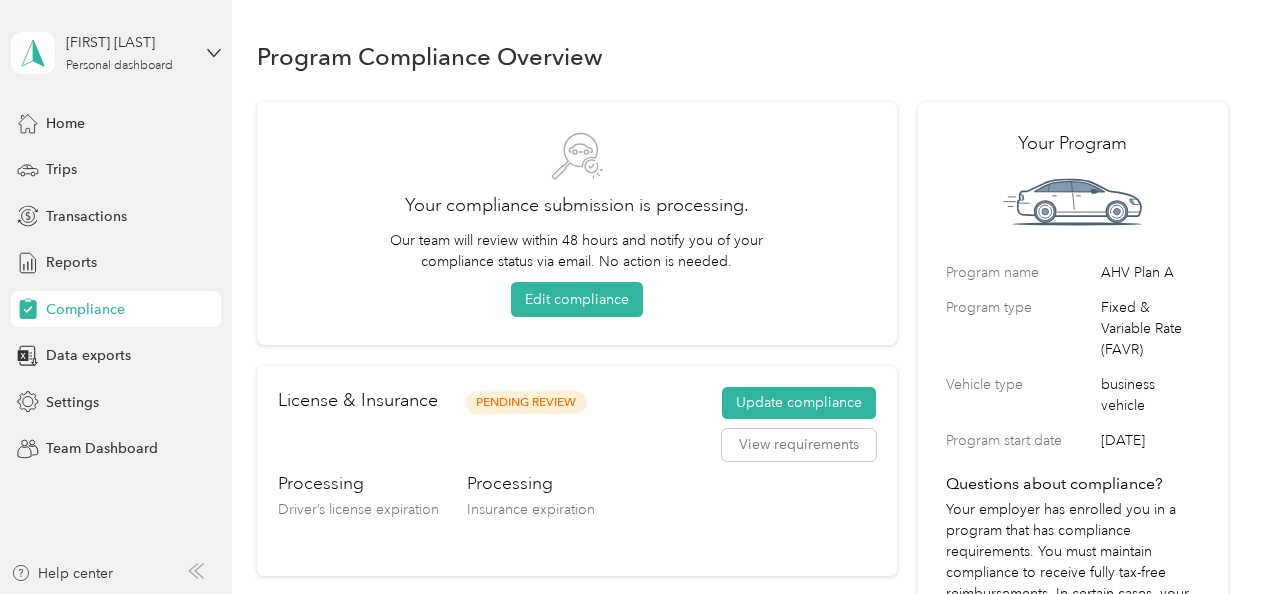 click on "Team dashboard" at bounding box center (163, 154) 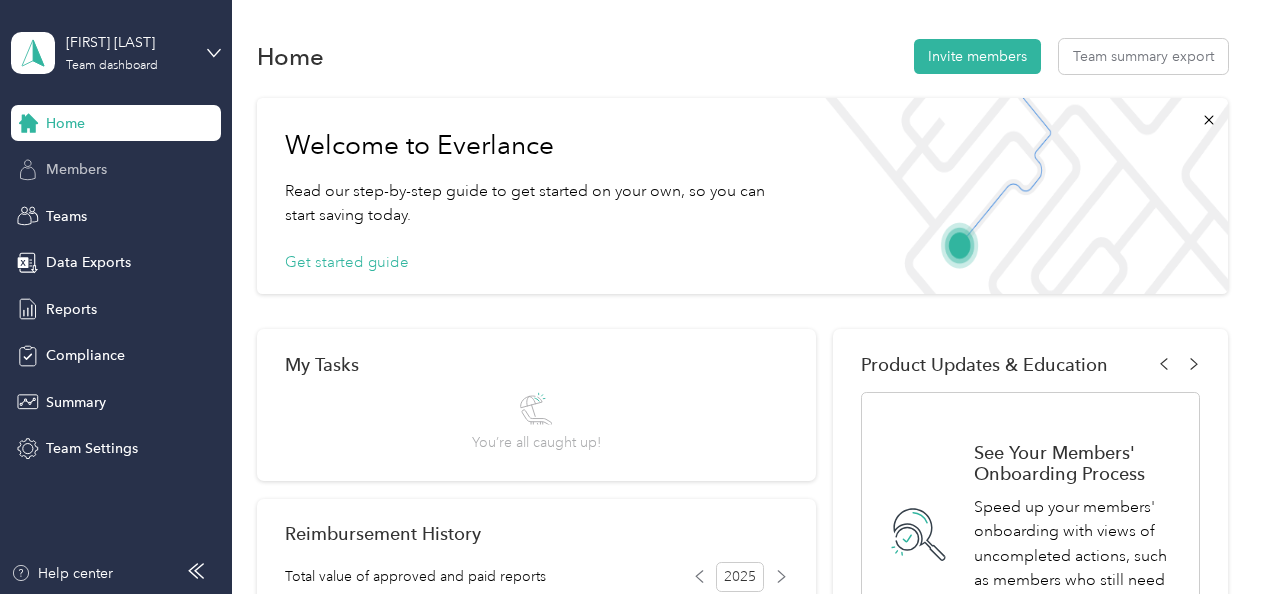 click on "Members" at bounding box center (116, 170) 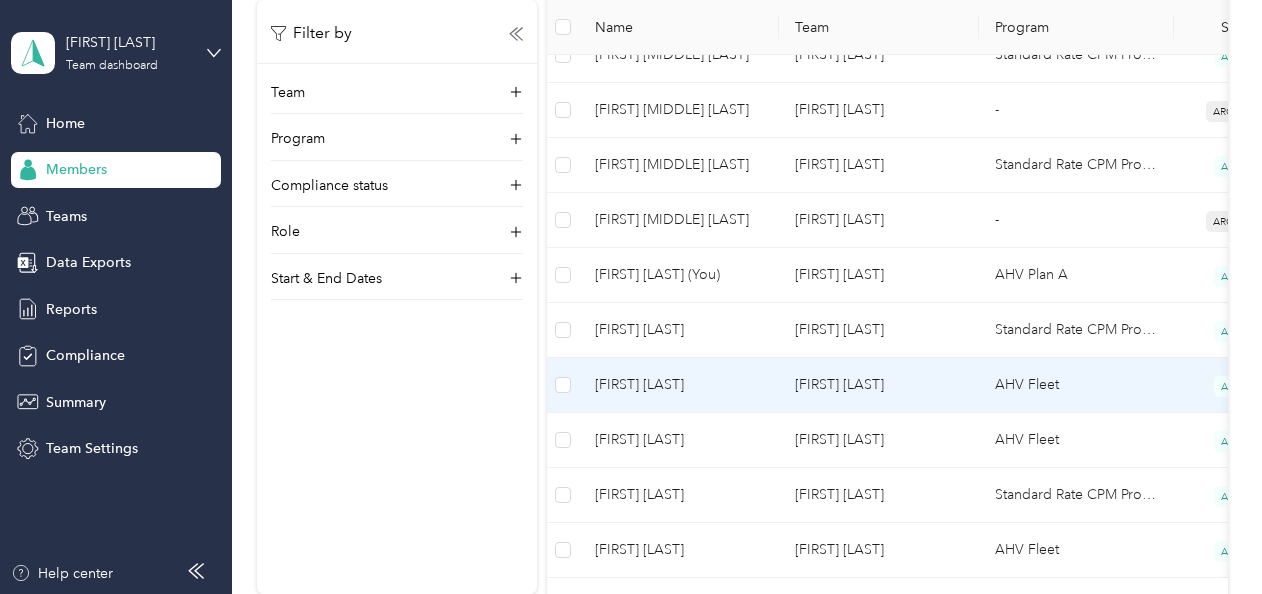 scroll, scrollTop: 700, scrollLeft: 0, axis: vertical 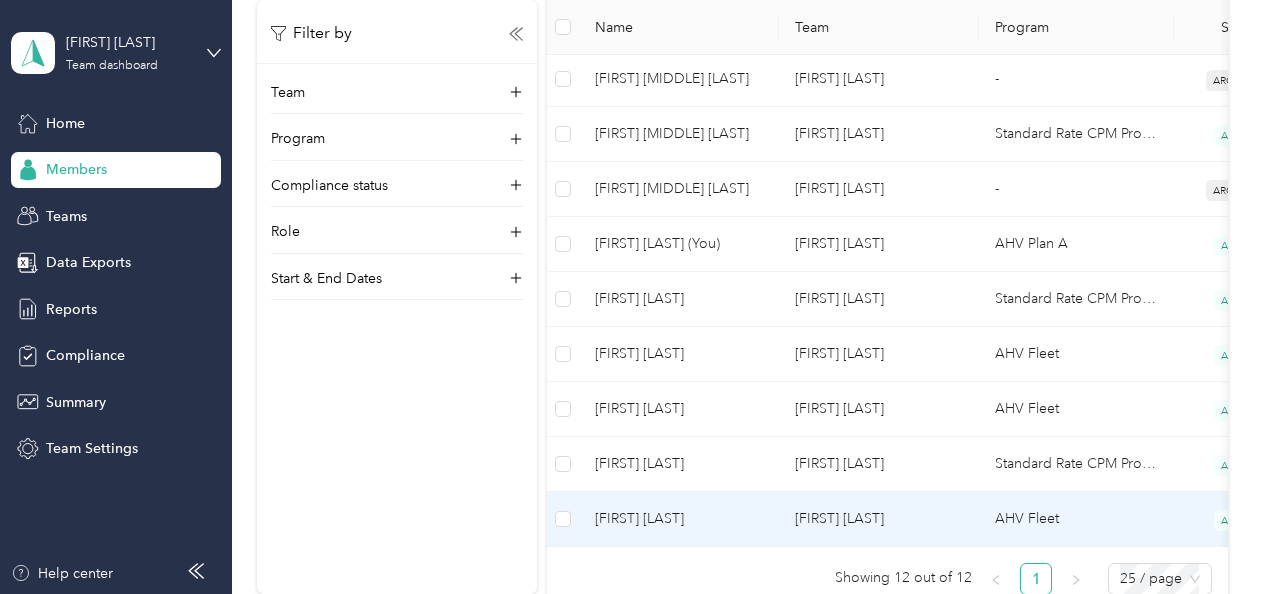click on "[FIRST] [LAST]" at bounding box center (679, 519) 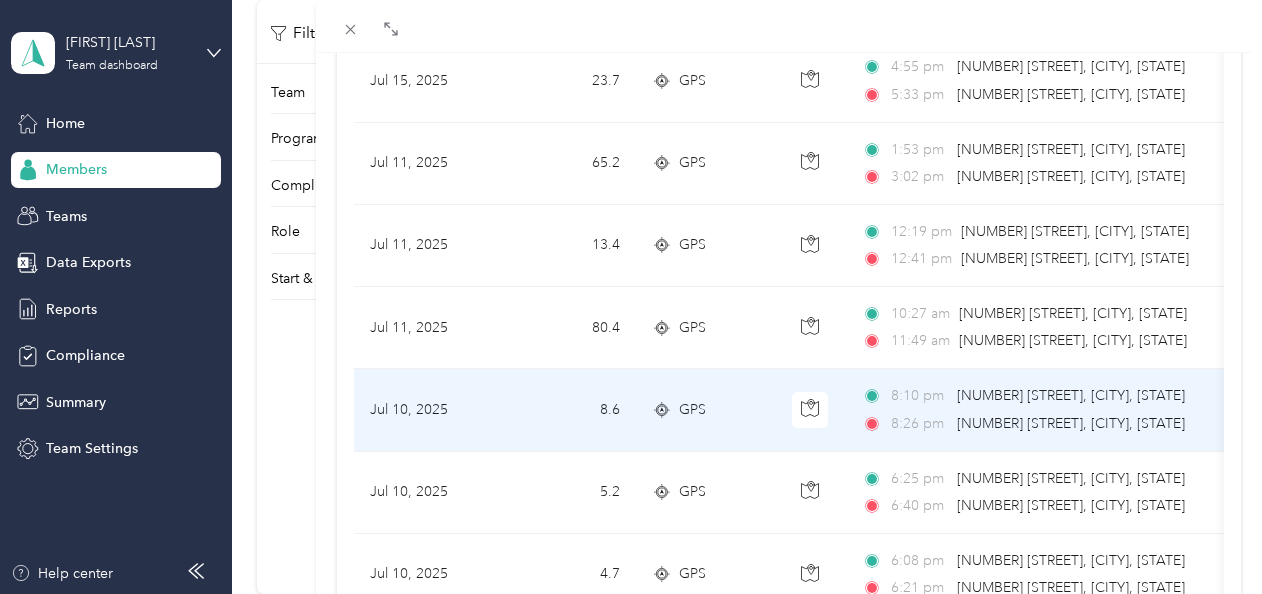 scroll, scrollTop: 0, scrollLeft: 0, axis: both 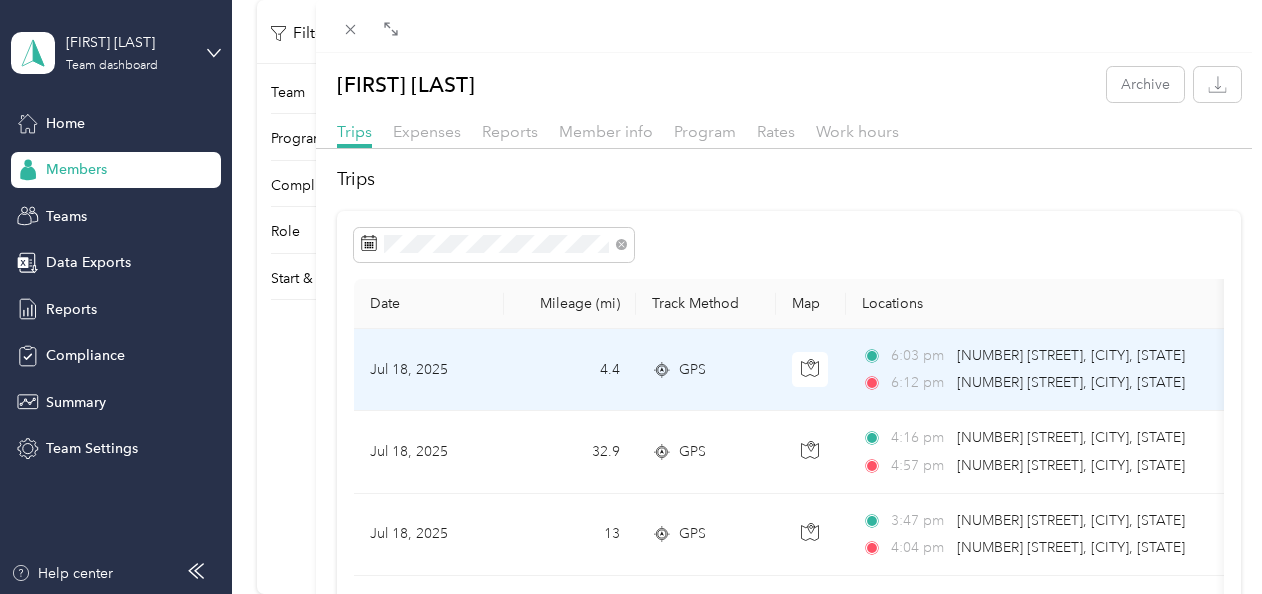 click on "GPS" at bounding box center [692, 370] 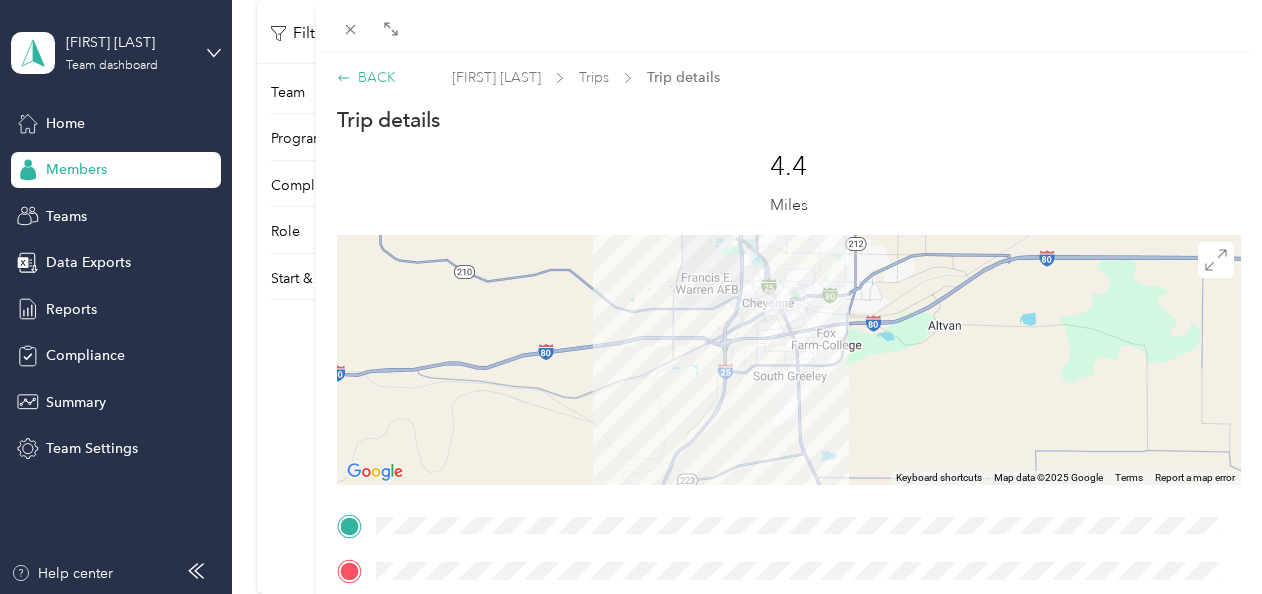 click on "BACK" at bounding box center [366, 77] 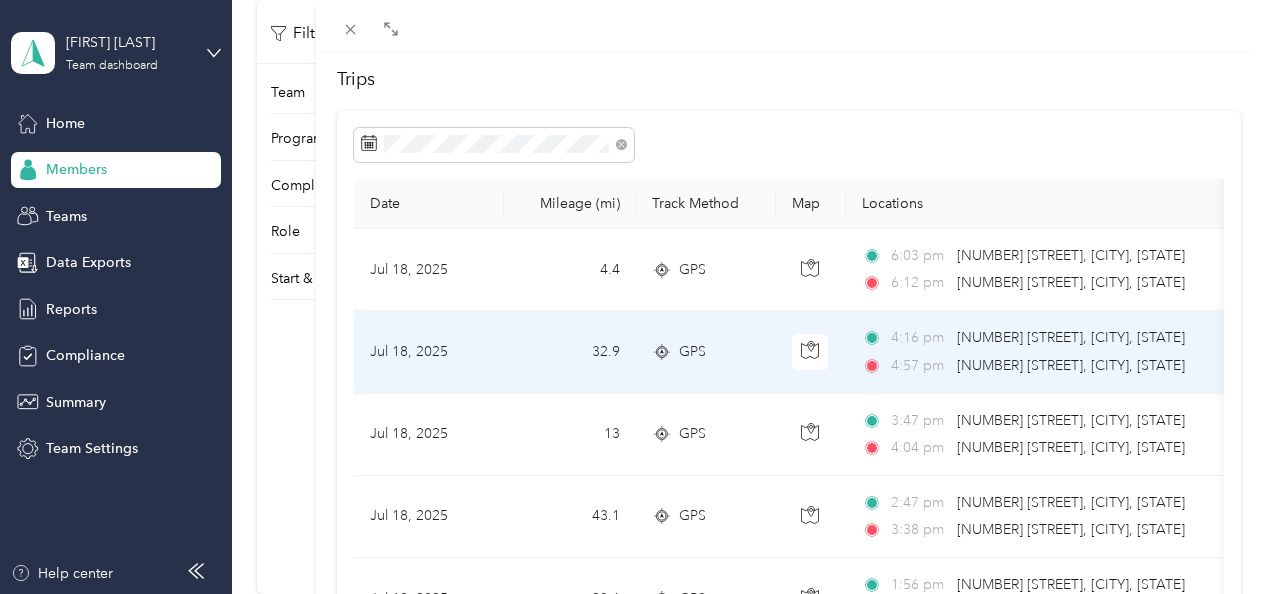 scroll, scrollTop: 200, scrollLeft: 0, axis: vertical 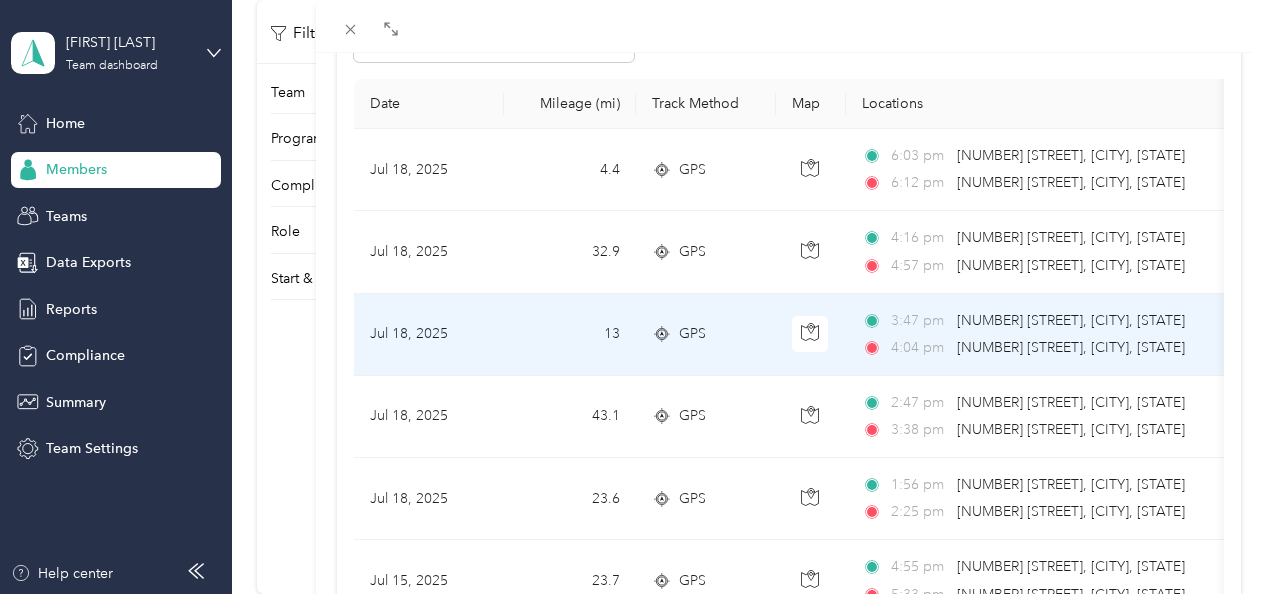 click on "GPS" at bounding box center [692, 334] 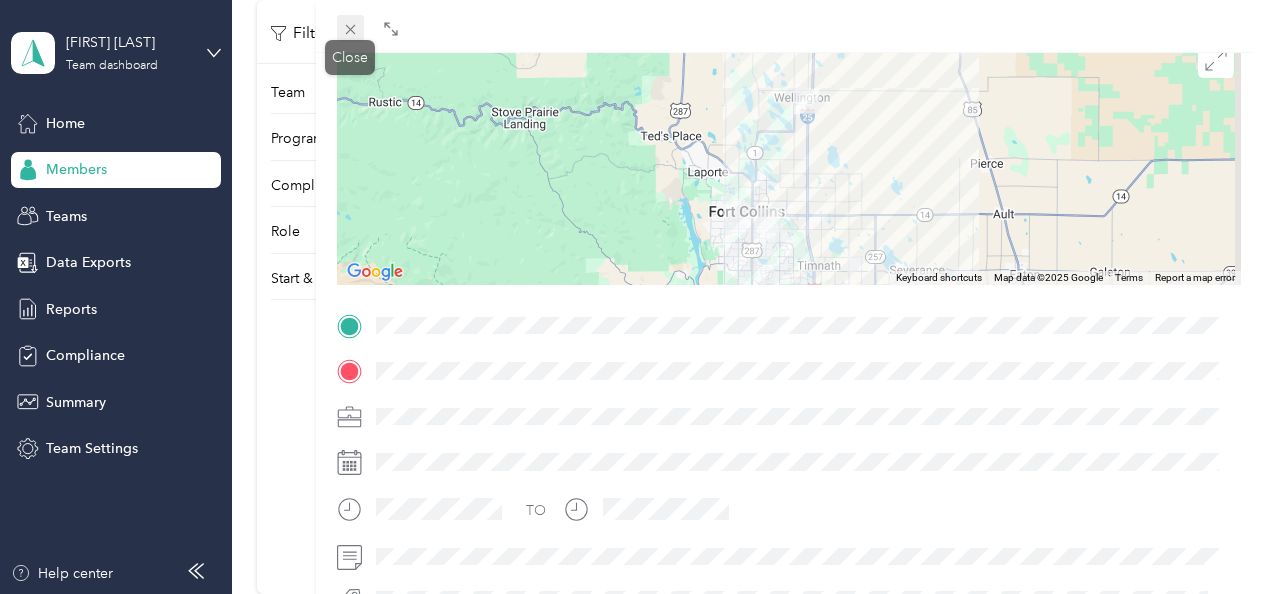 click on "Close" at bounding box center [350, 57] 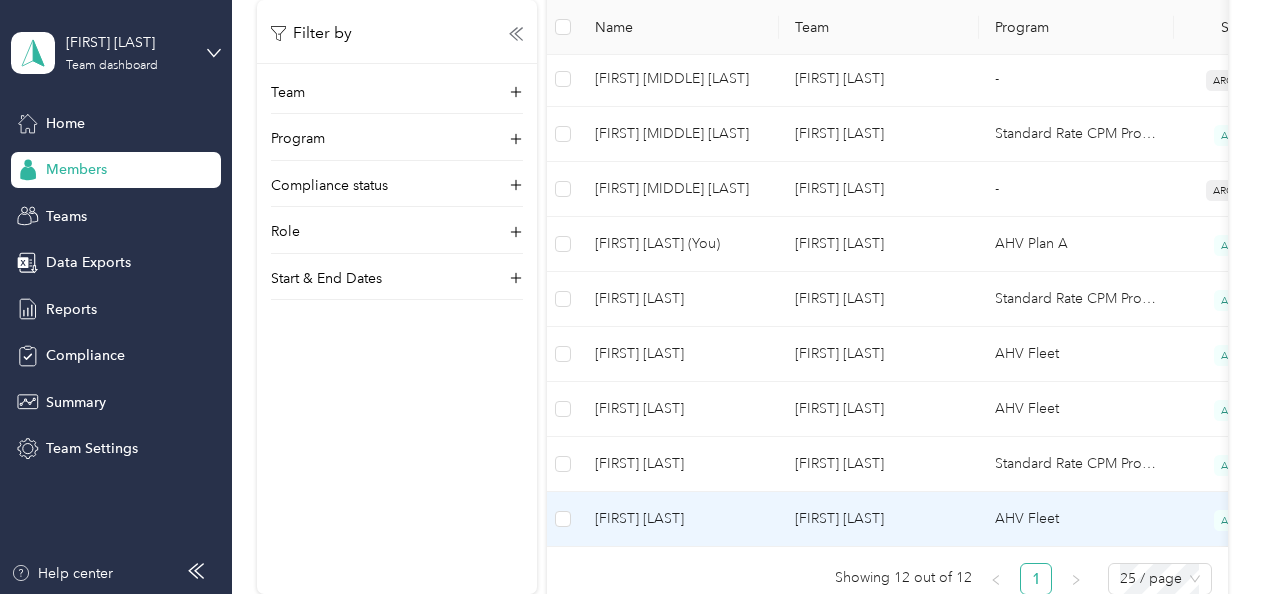 click on "[FIRST] [LAST]" at bounding box center [679, 519] 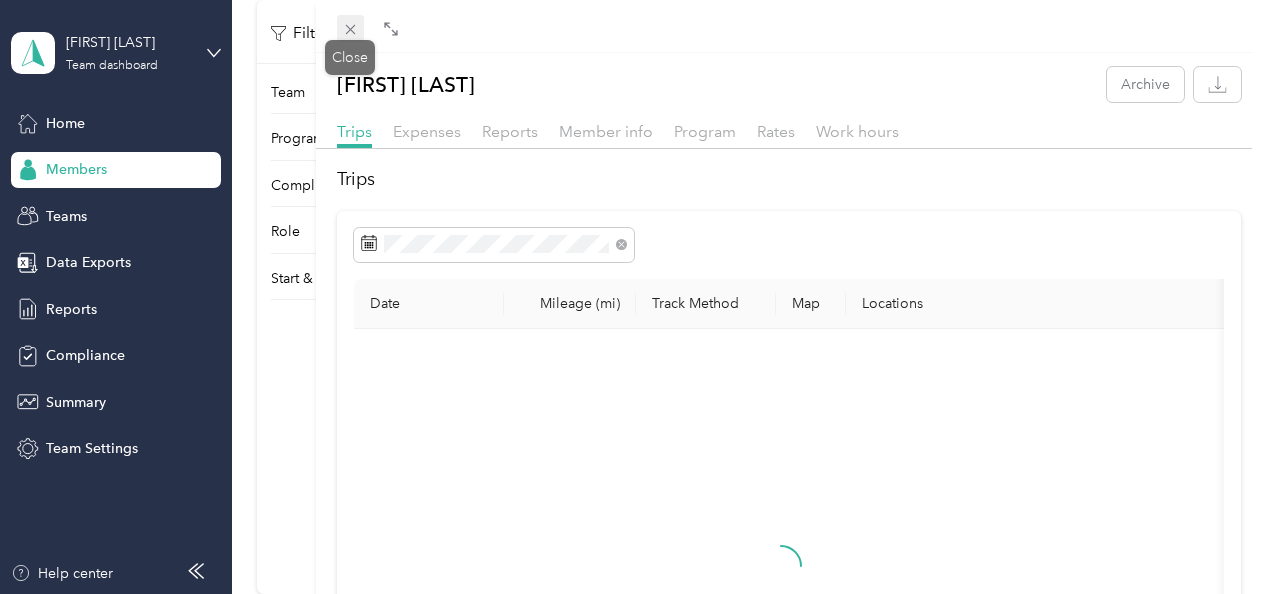 click 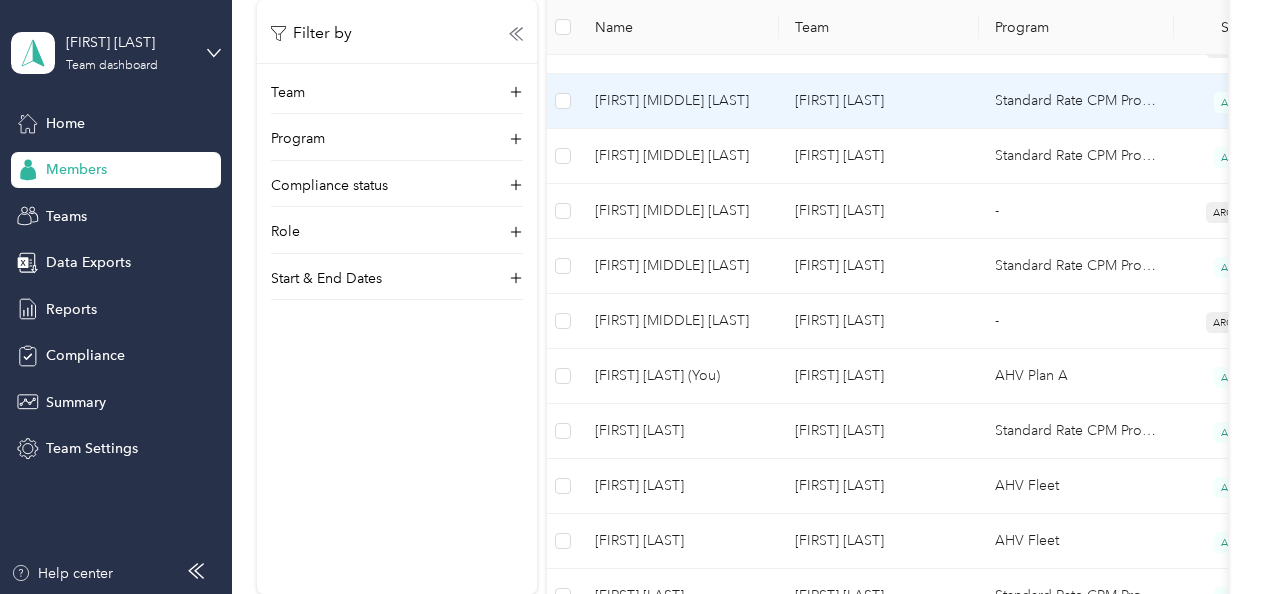 scroll, scrollTop: 800, scrollLeft: 0, axis: vertical 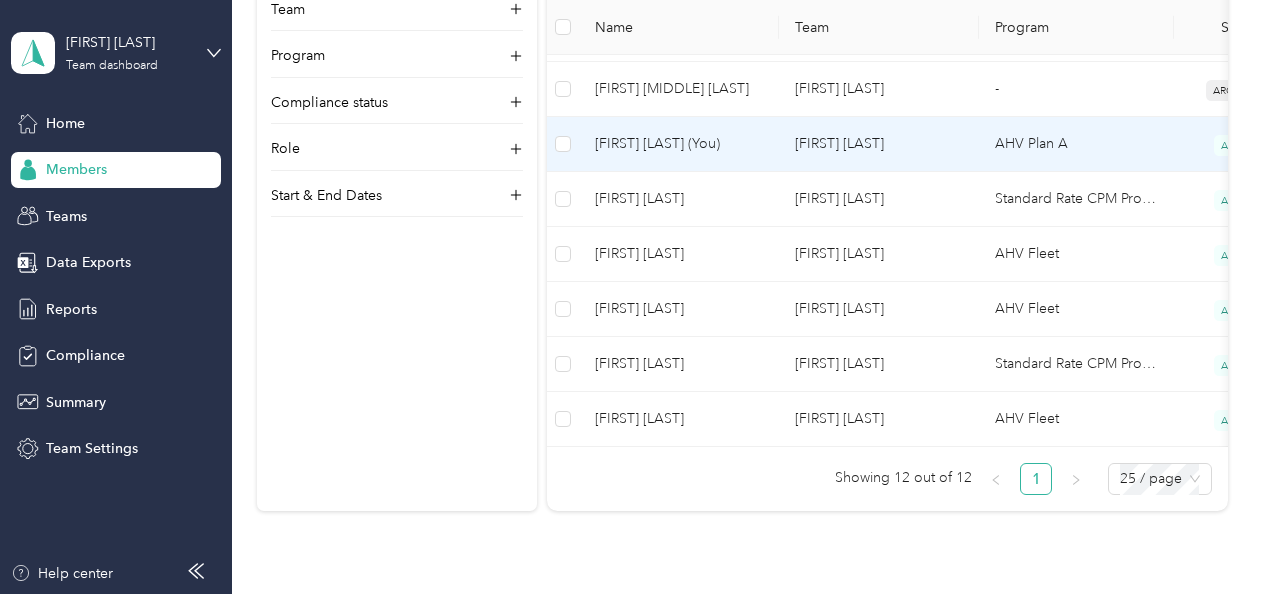 click on "[FIRST] [LAST] (You)" at bounding box center (679, 144) 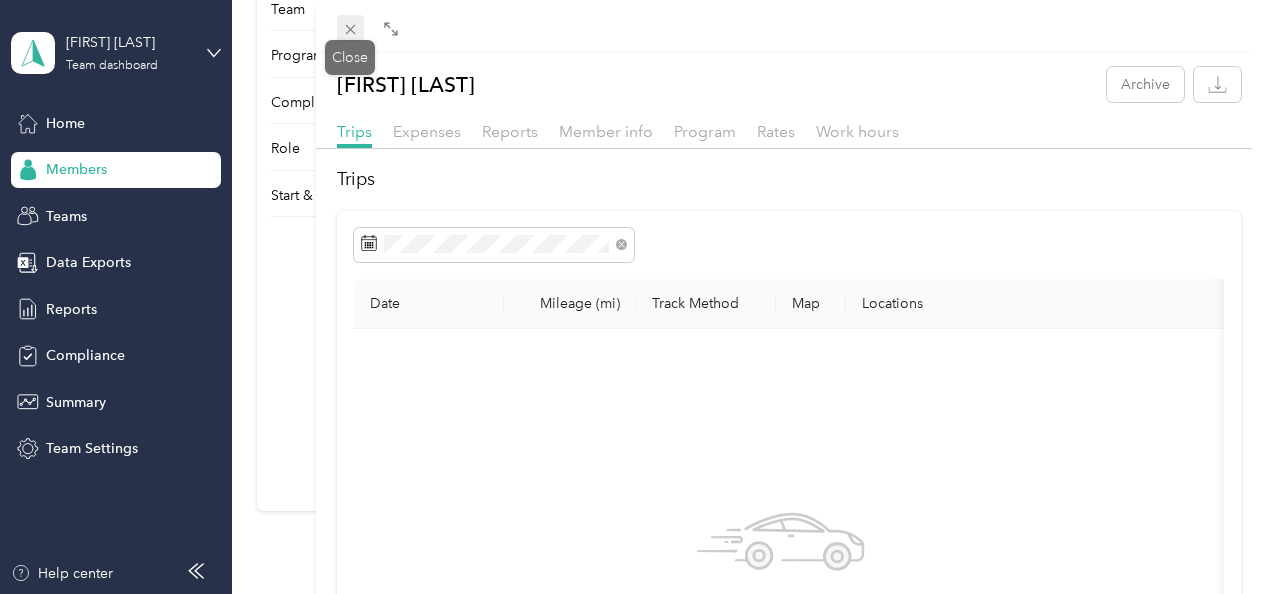 click 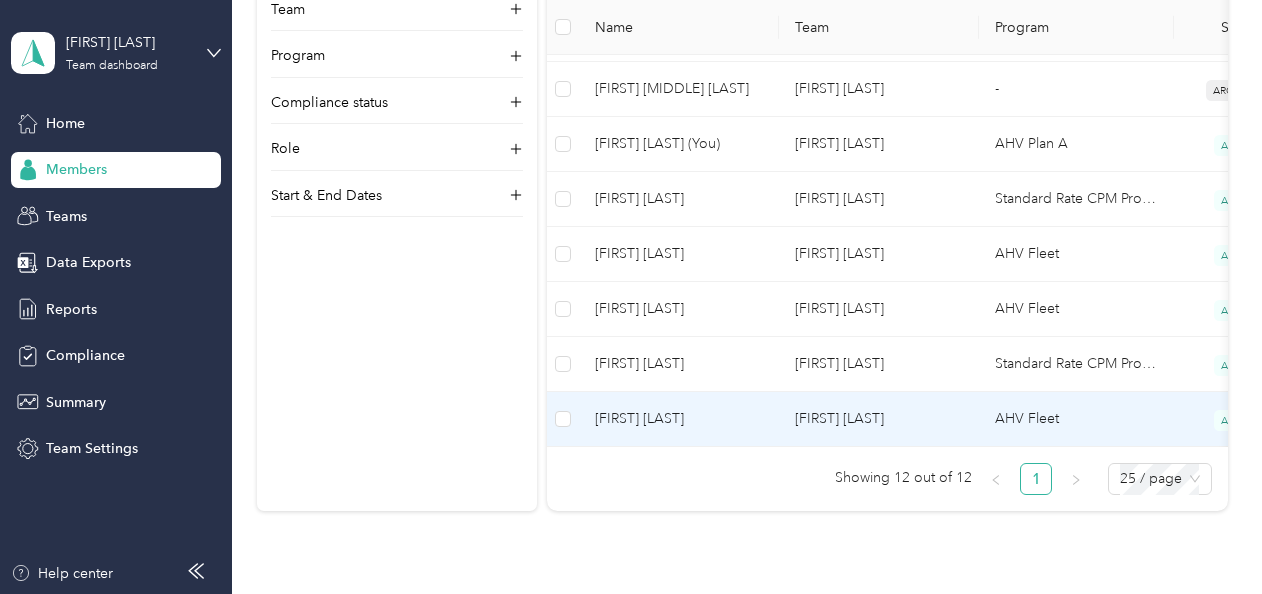 click on "[FIRST] [LAST]" at bounding box center (679, 419) 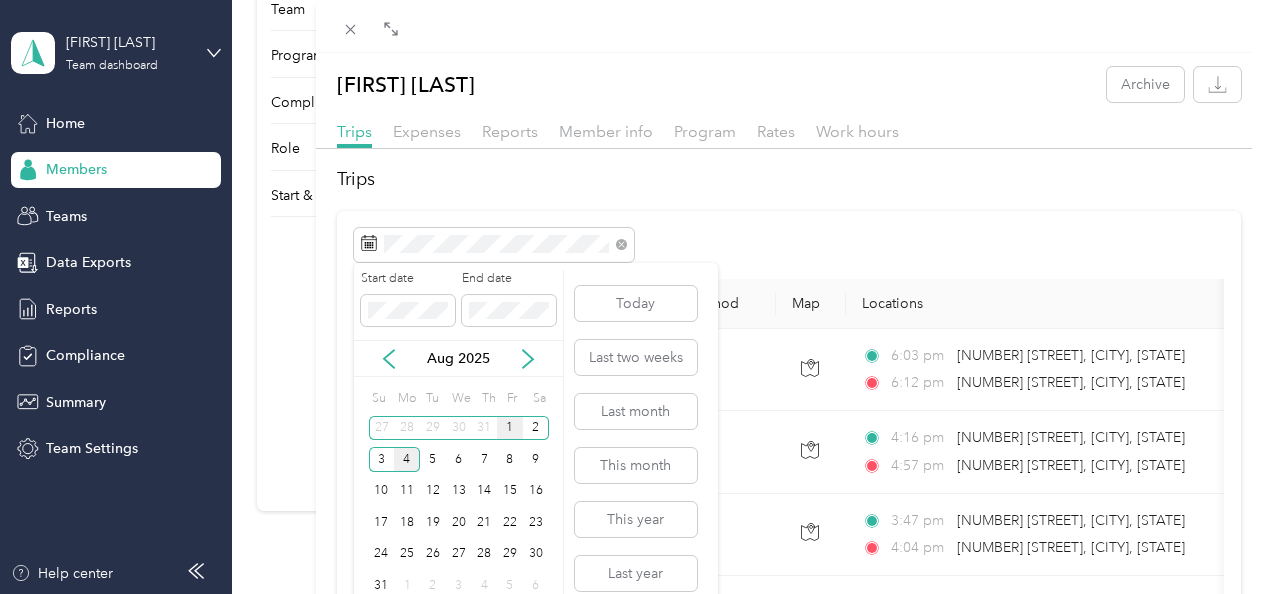 click on "1" at bounding box center (510, 428) 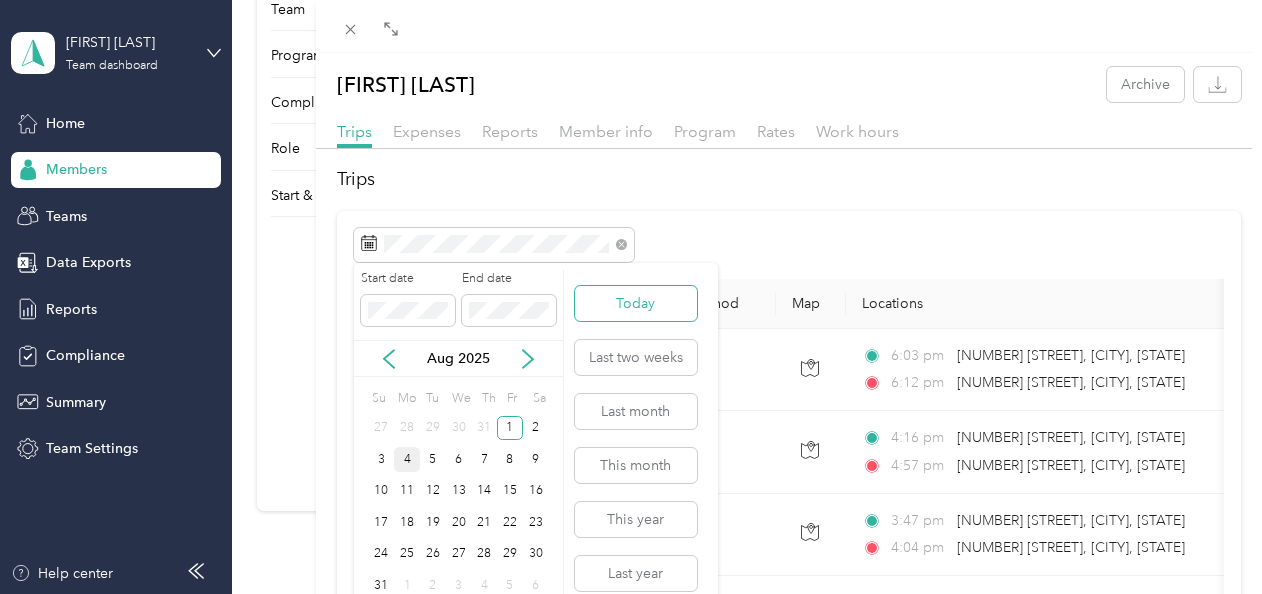 click on "Today" at bounding box center [636, 303] 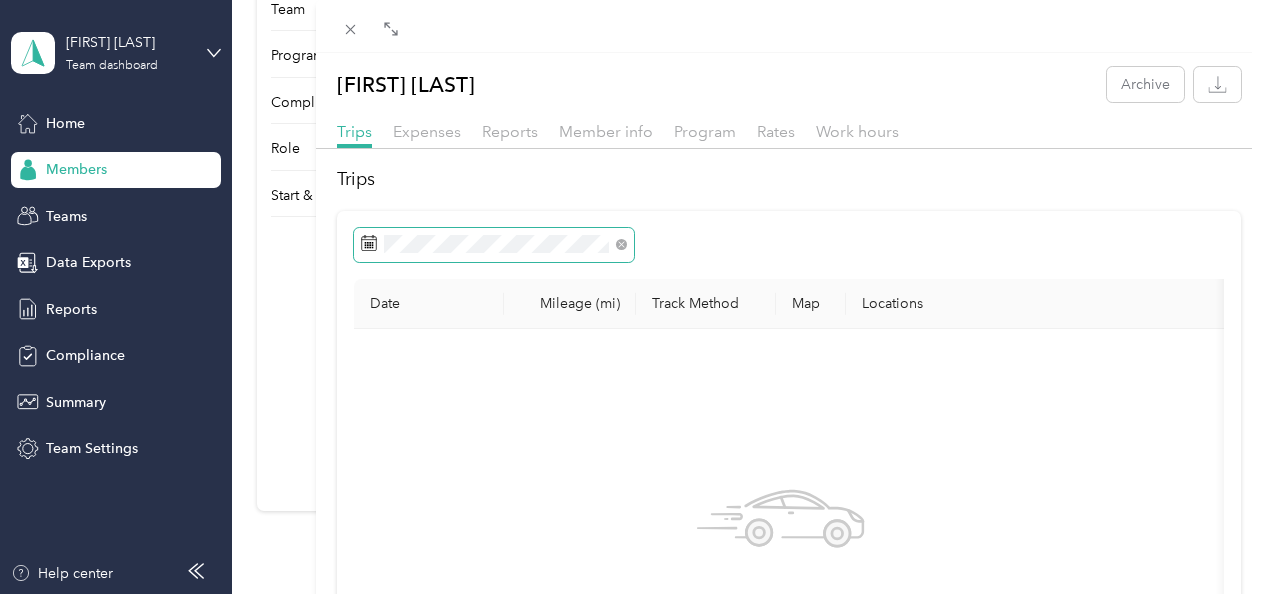 click at bounding box center (494, 245) 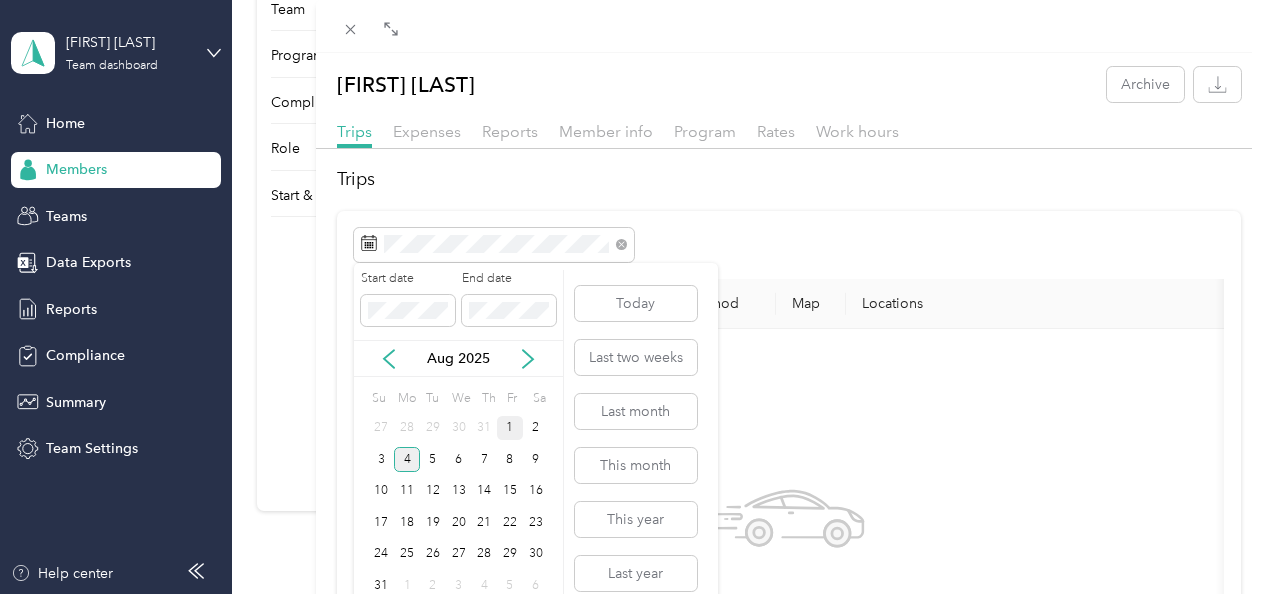 click on "1" at bounding box center (510, 428) 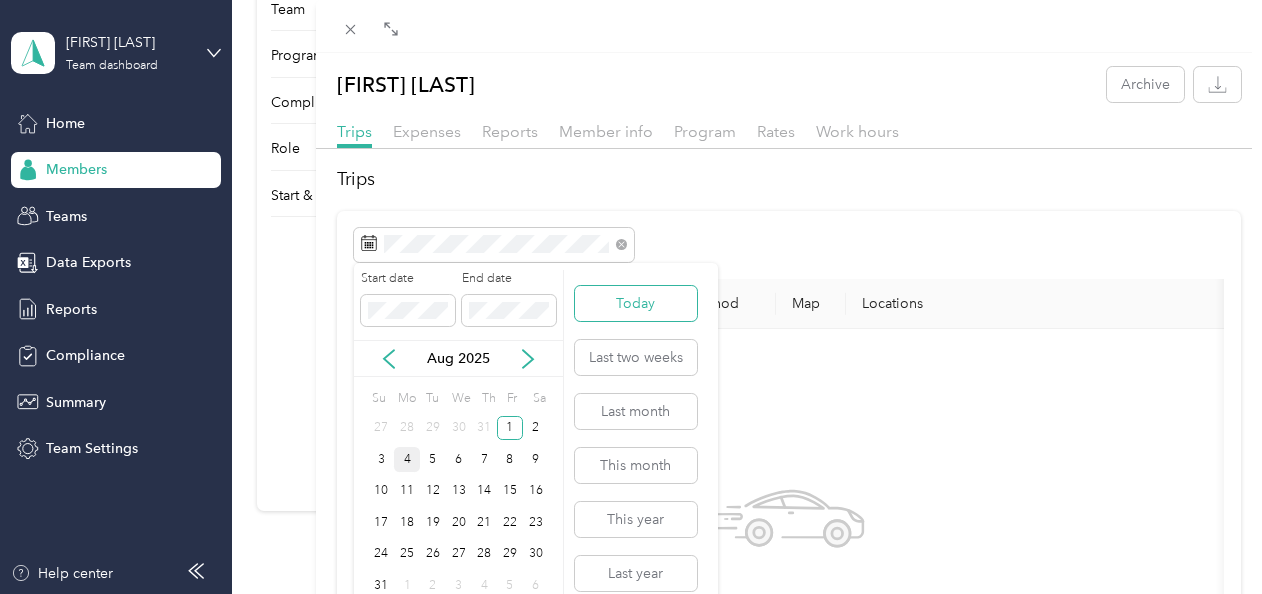 click on "Today" at bounding box center [636, 303] 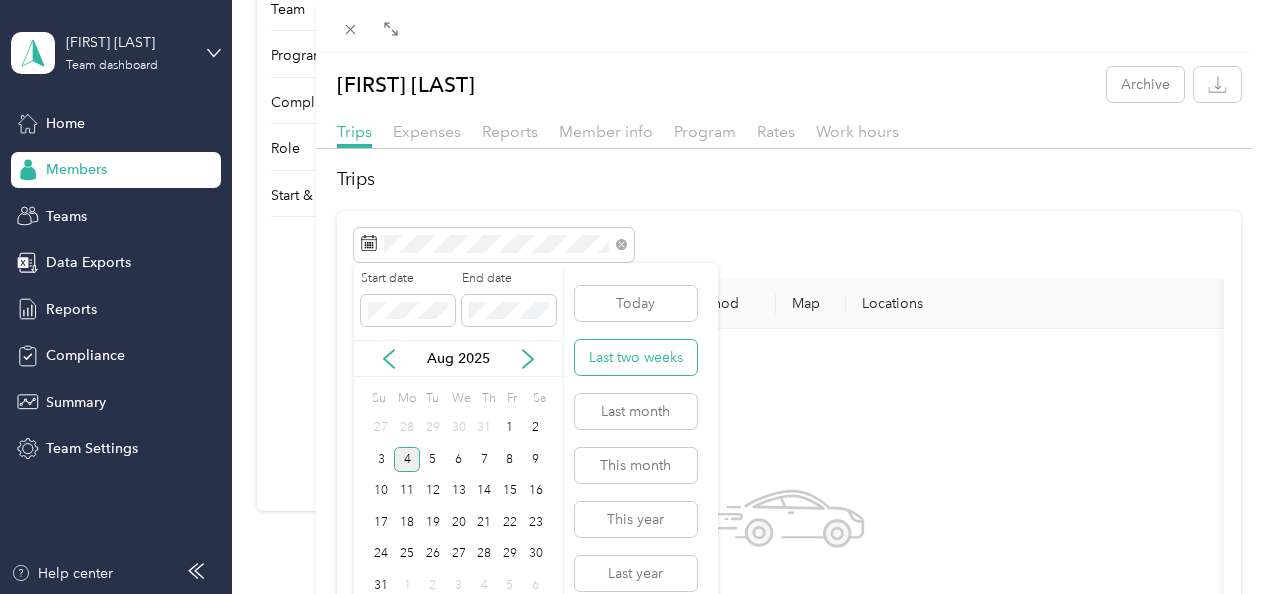 click on "Last two weeks" at bounding box center (636, 357) 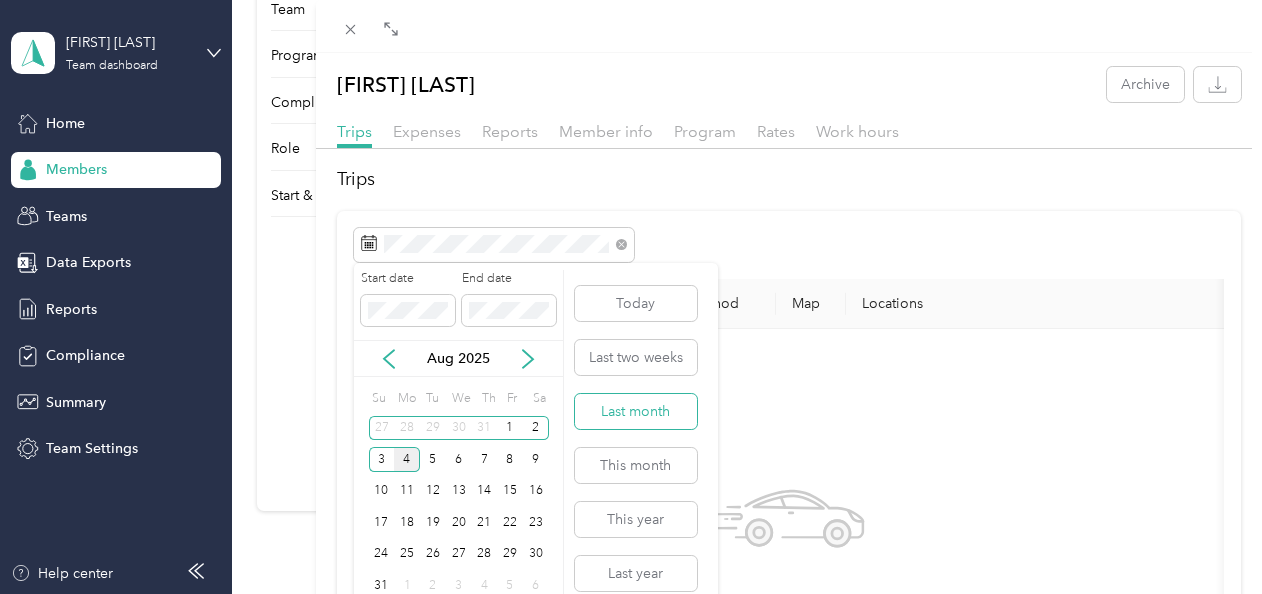 click on "Last month" at bounding box center [636, 411] 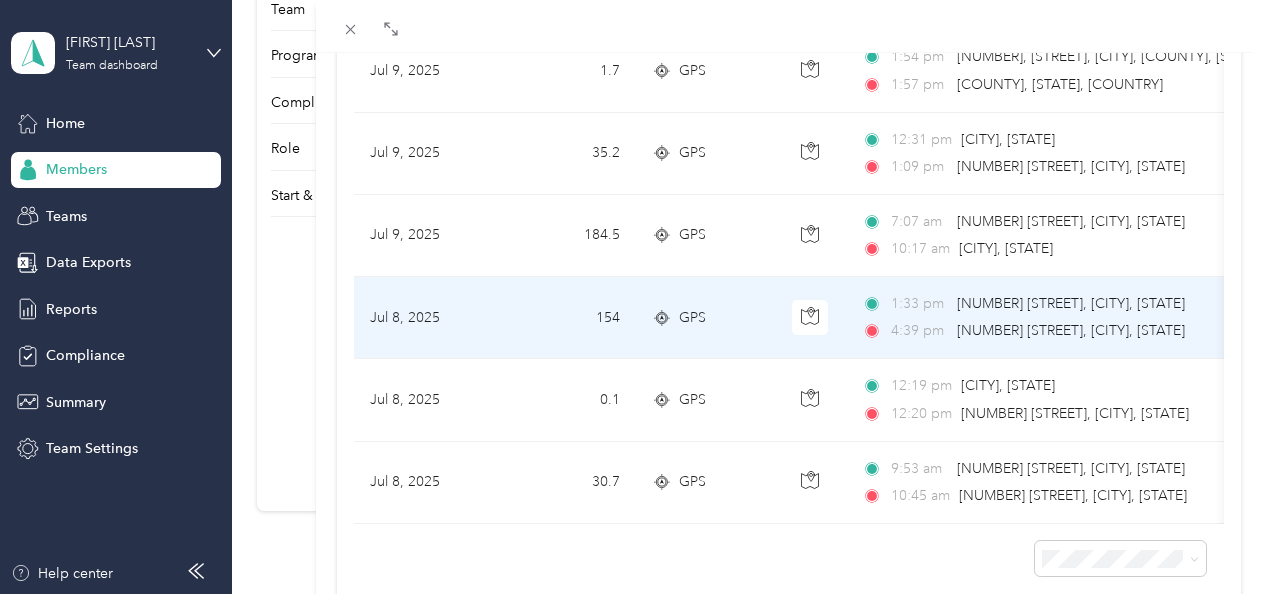 scroll, scrollTop: 1400, scrollLeft: 0, axis: vertical 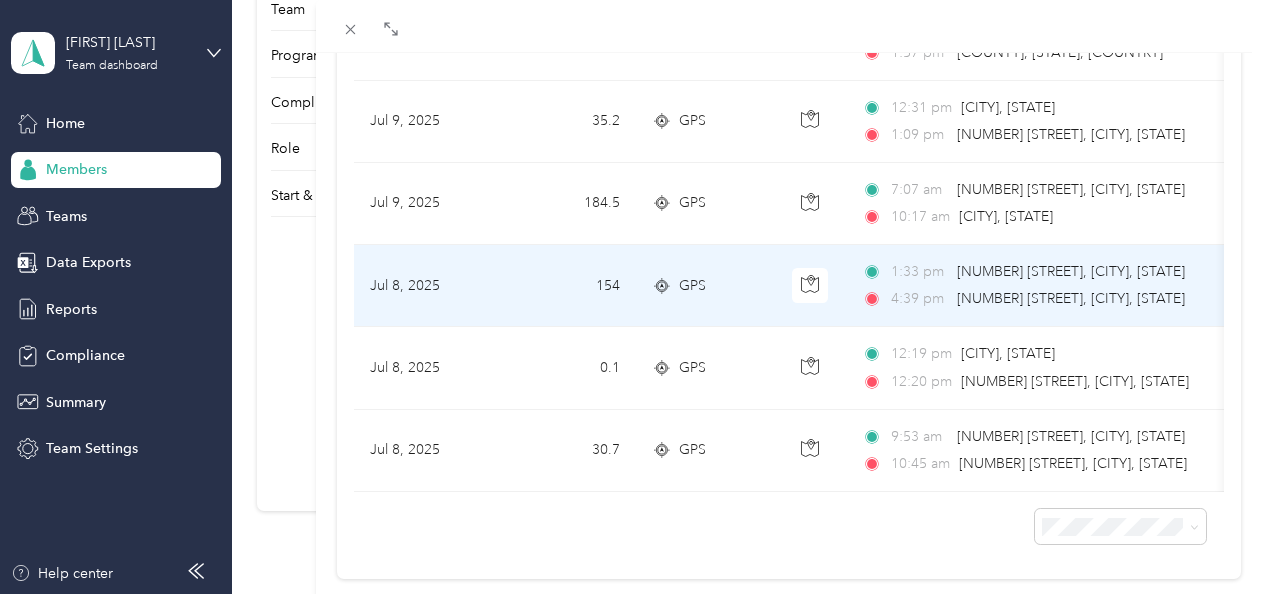 click on "4:39 pm" at bounding box center [919, 299] 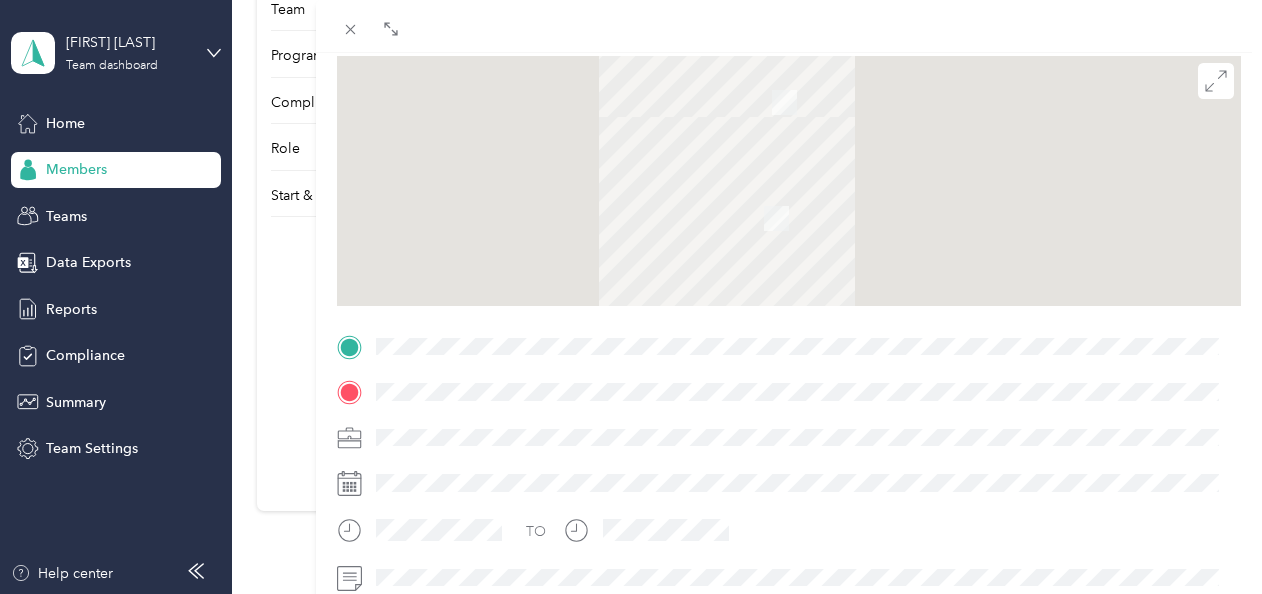 scroll, scrollTop: 60, scrollLeft: 0, axis: vertical 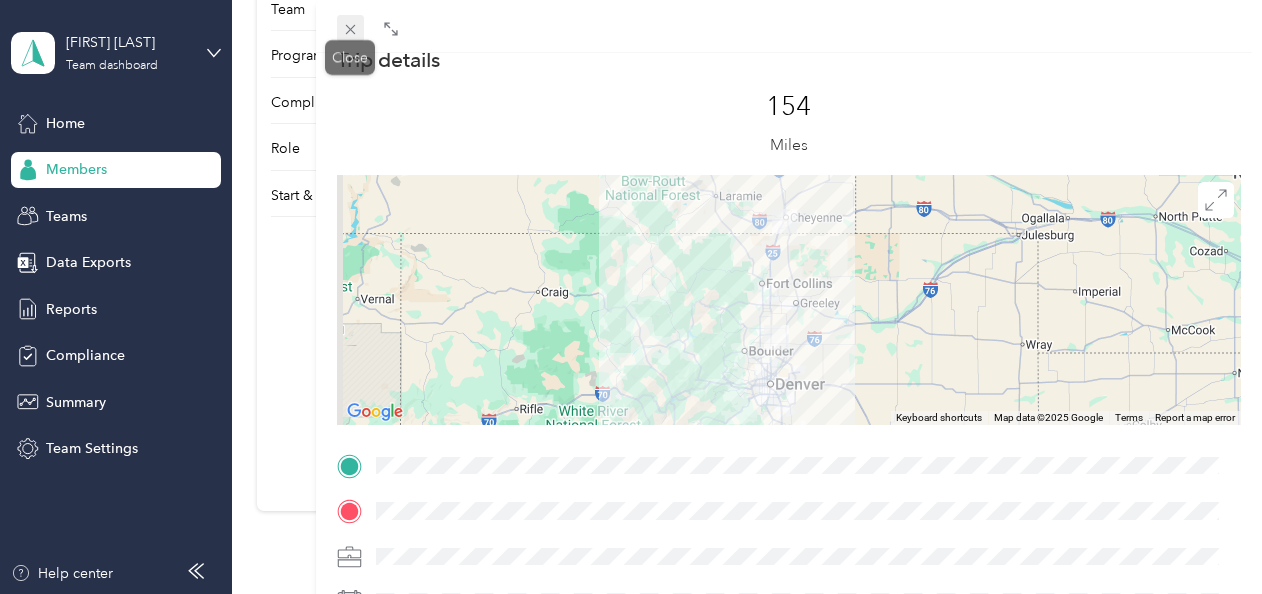 click at bounding box center (351, 29) 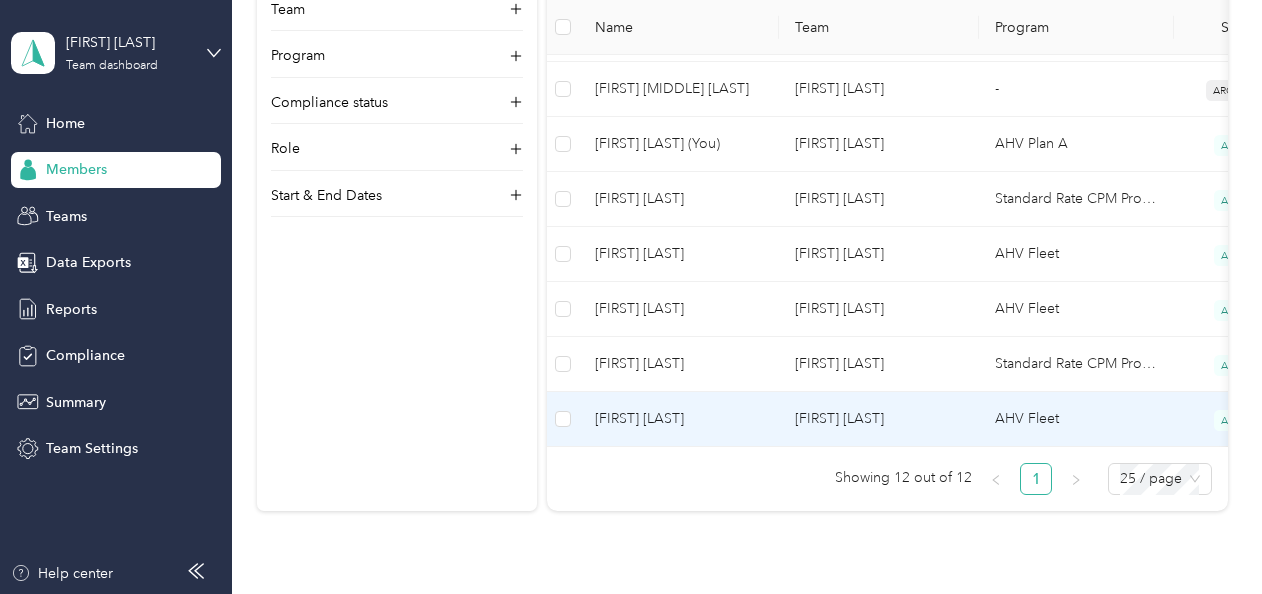 click on "[FIRST] [LAST]" at bounding box center [679, 419] 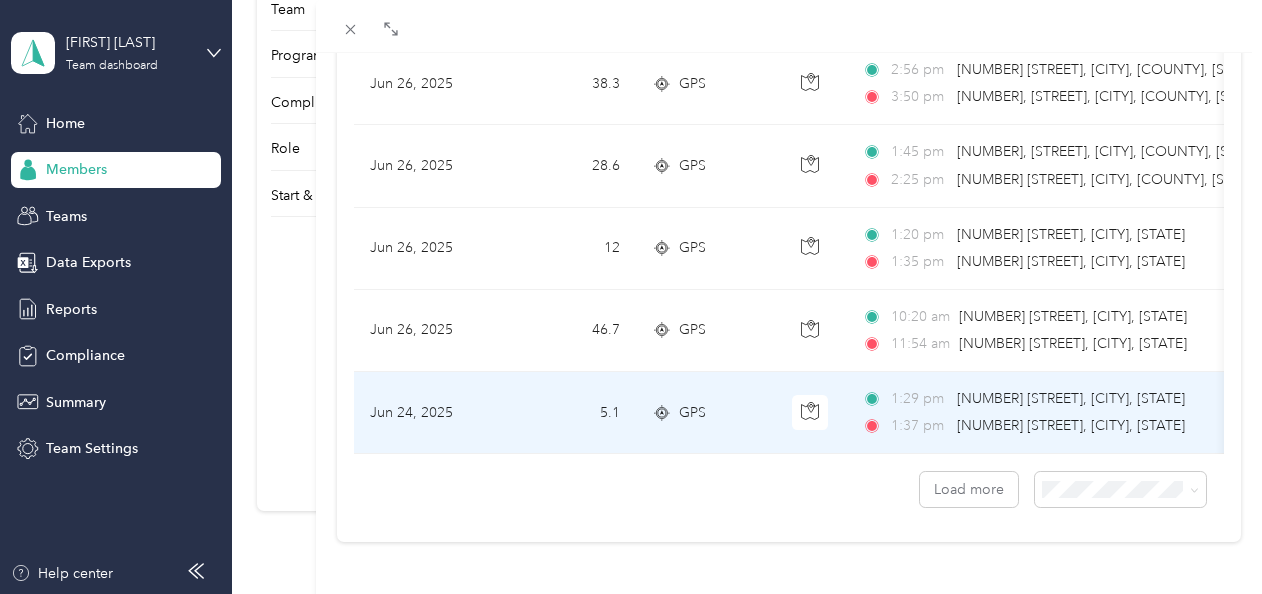scroll, scrollTop: 1552, scrollLeft: 0, axis: vertical 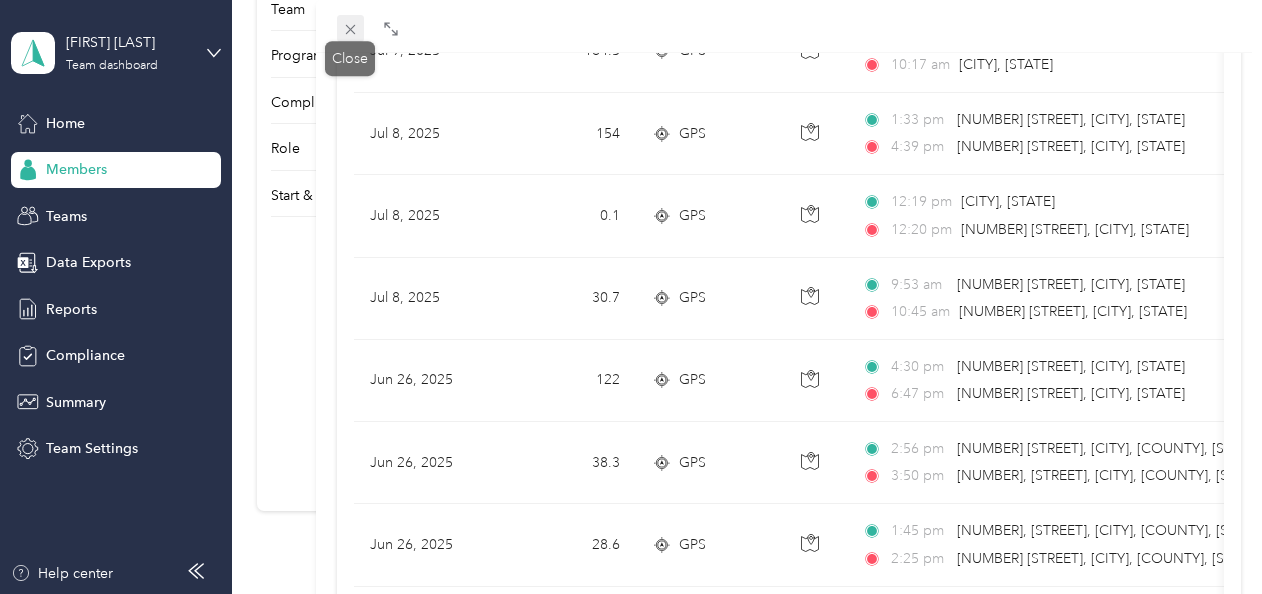 click 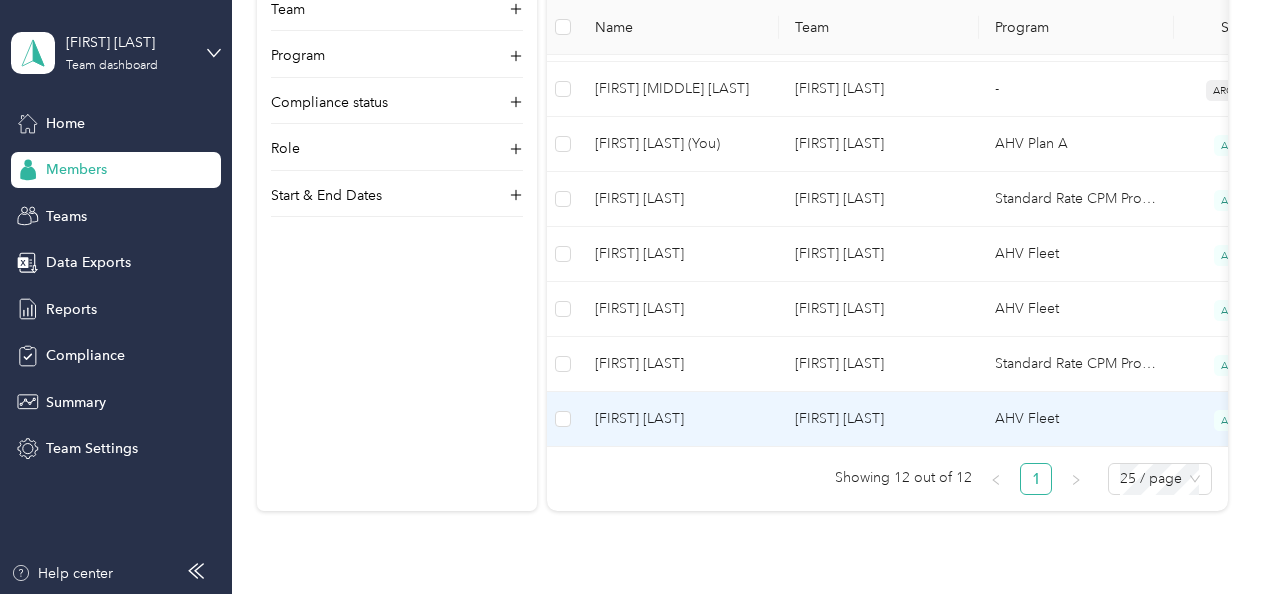 scroll, scrollTop: 413, scrollLeft: 0, axis: vertical 